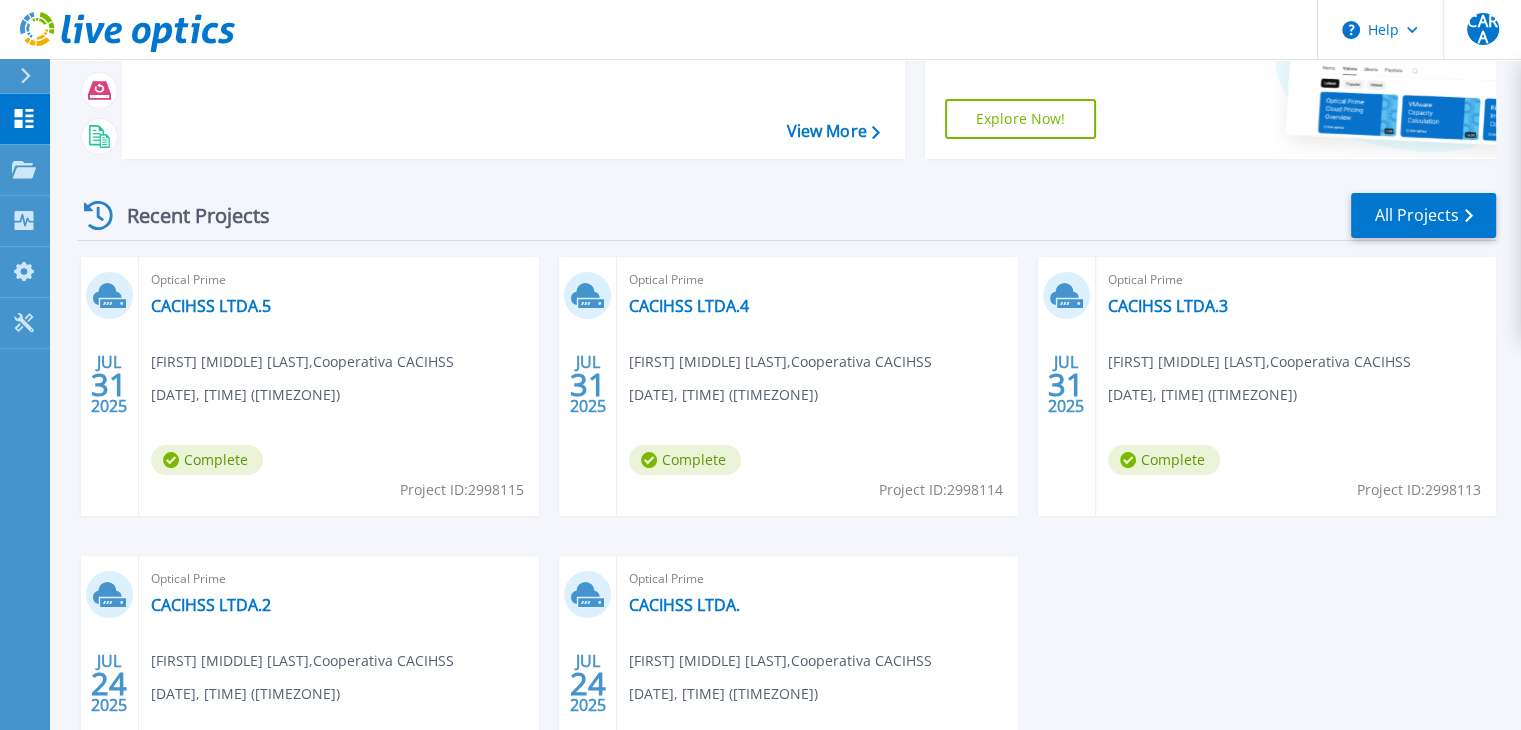 scroll, scrollTop: 200, scrollLeft: 0, axis: vertical 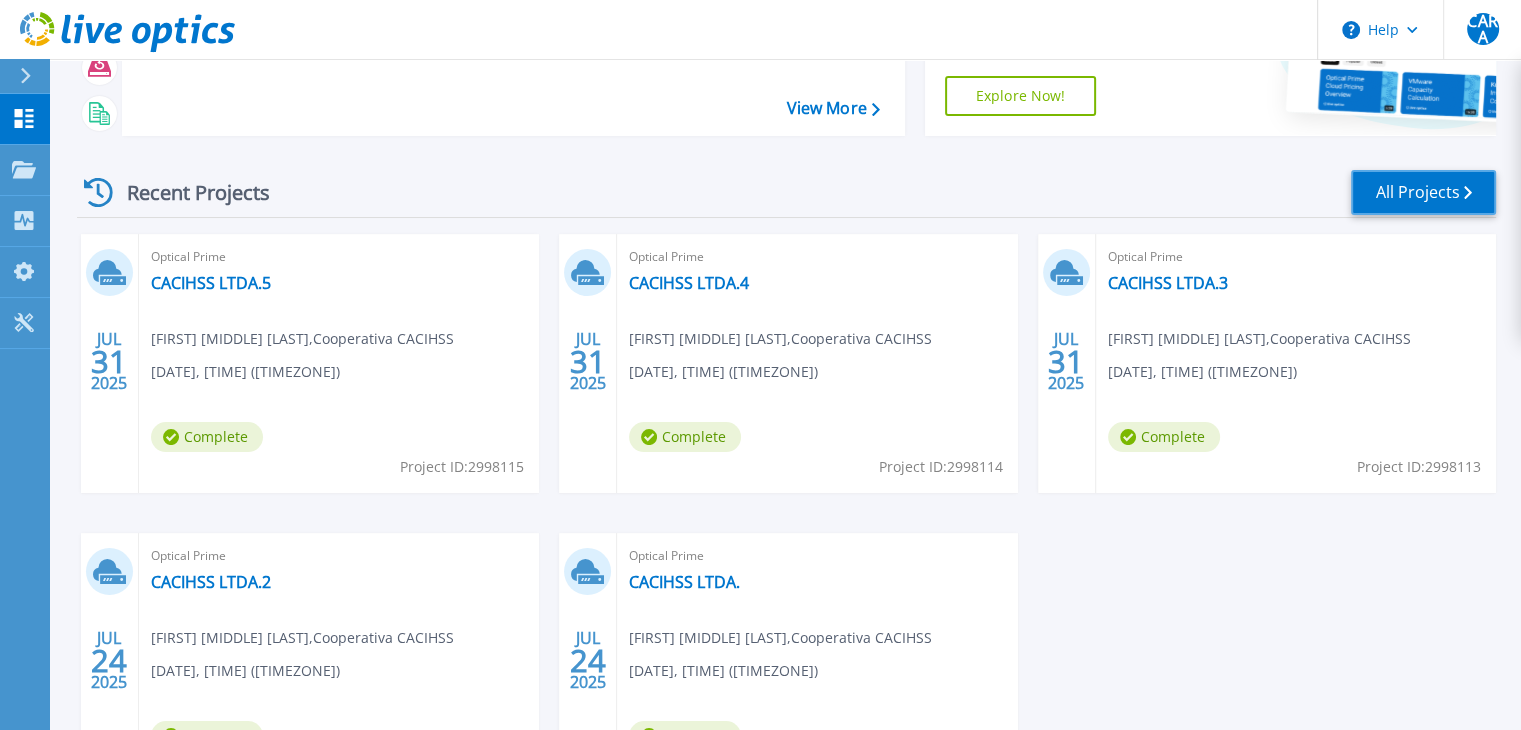 click on "All Projects" at bounding box center [1423, 192] 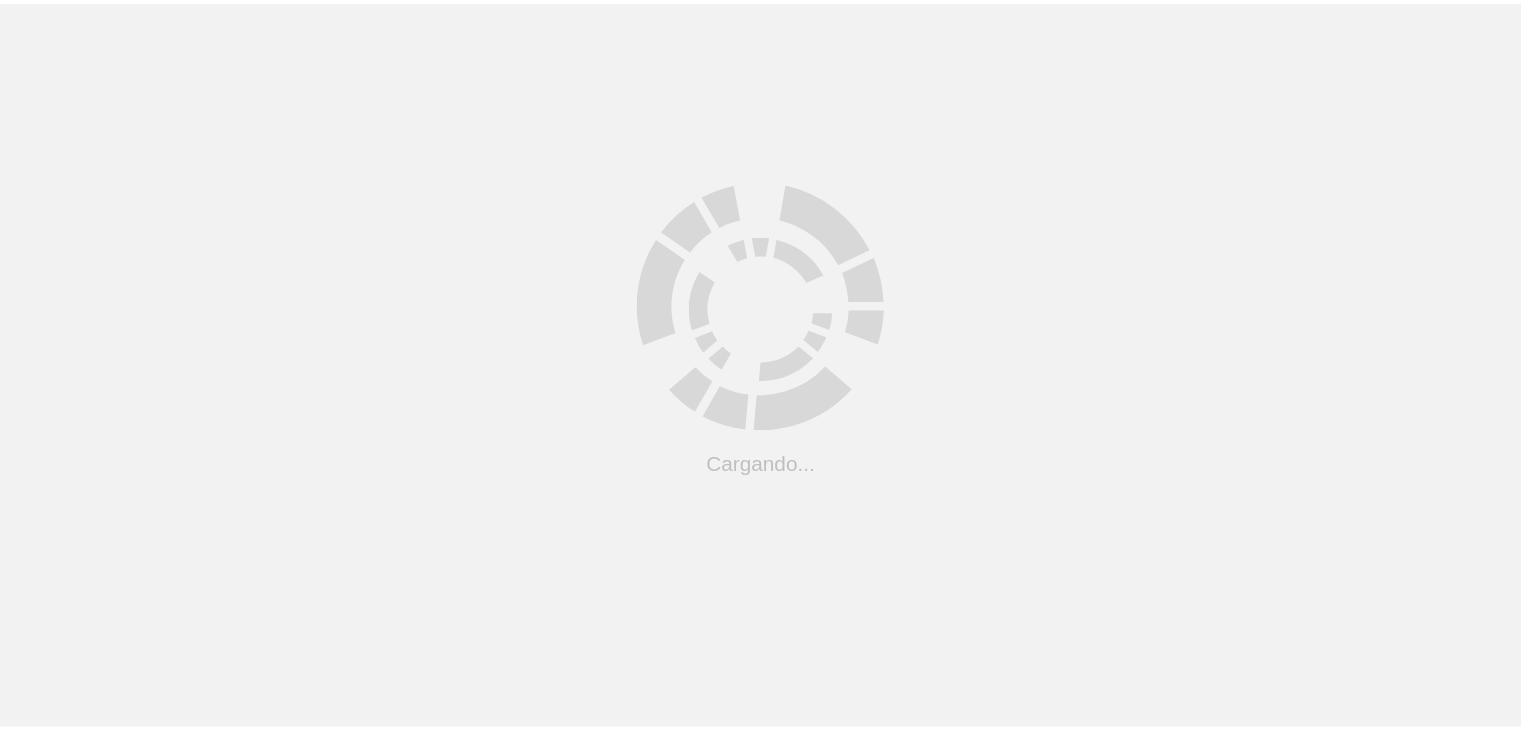 scroll, scrollTop: 0, scrollLeft: 0, axis: both 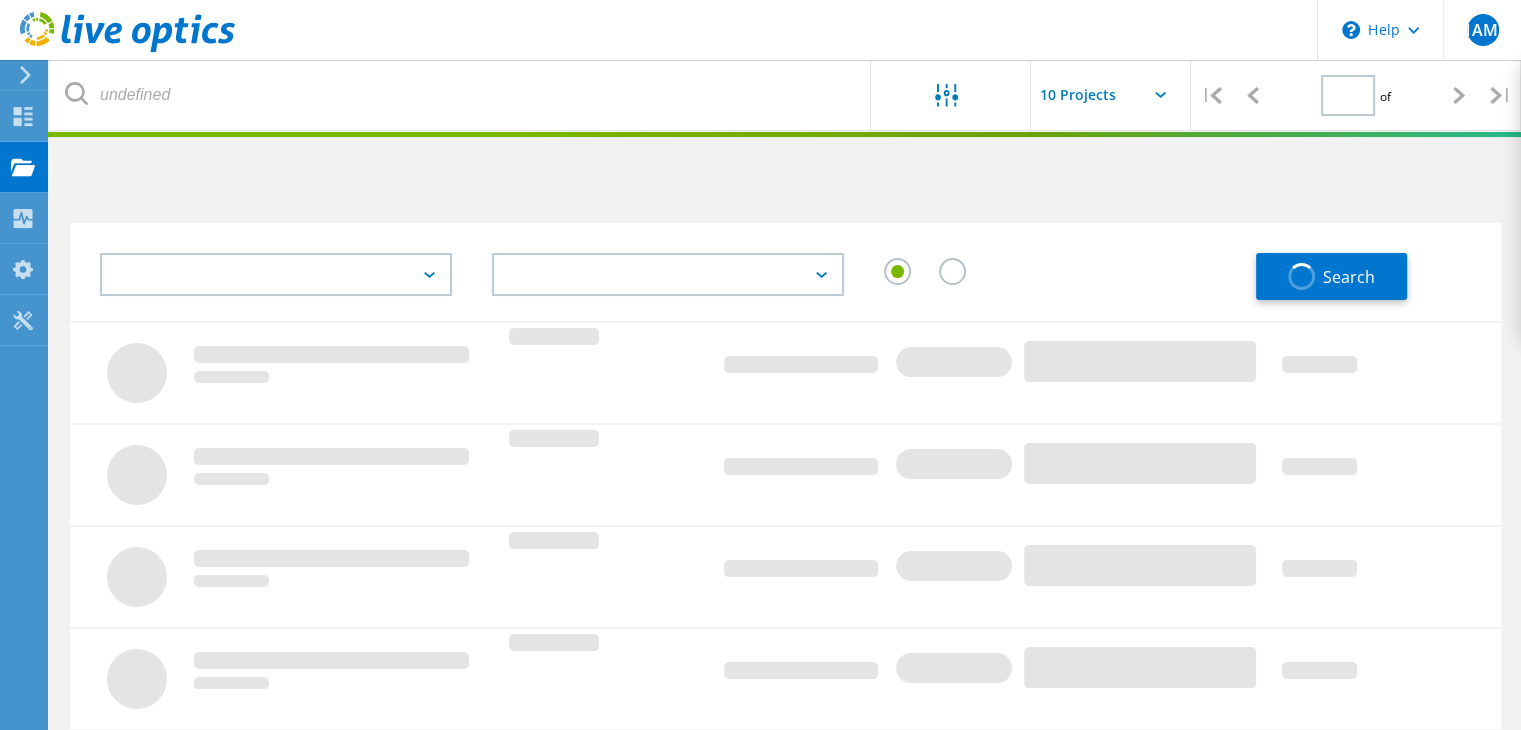 type on "1" 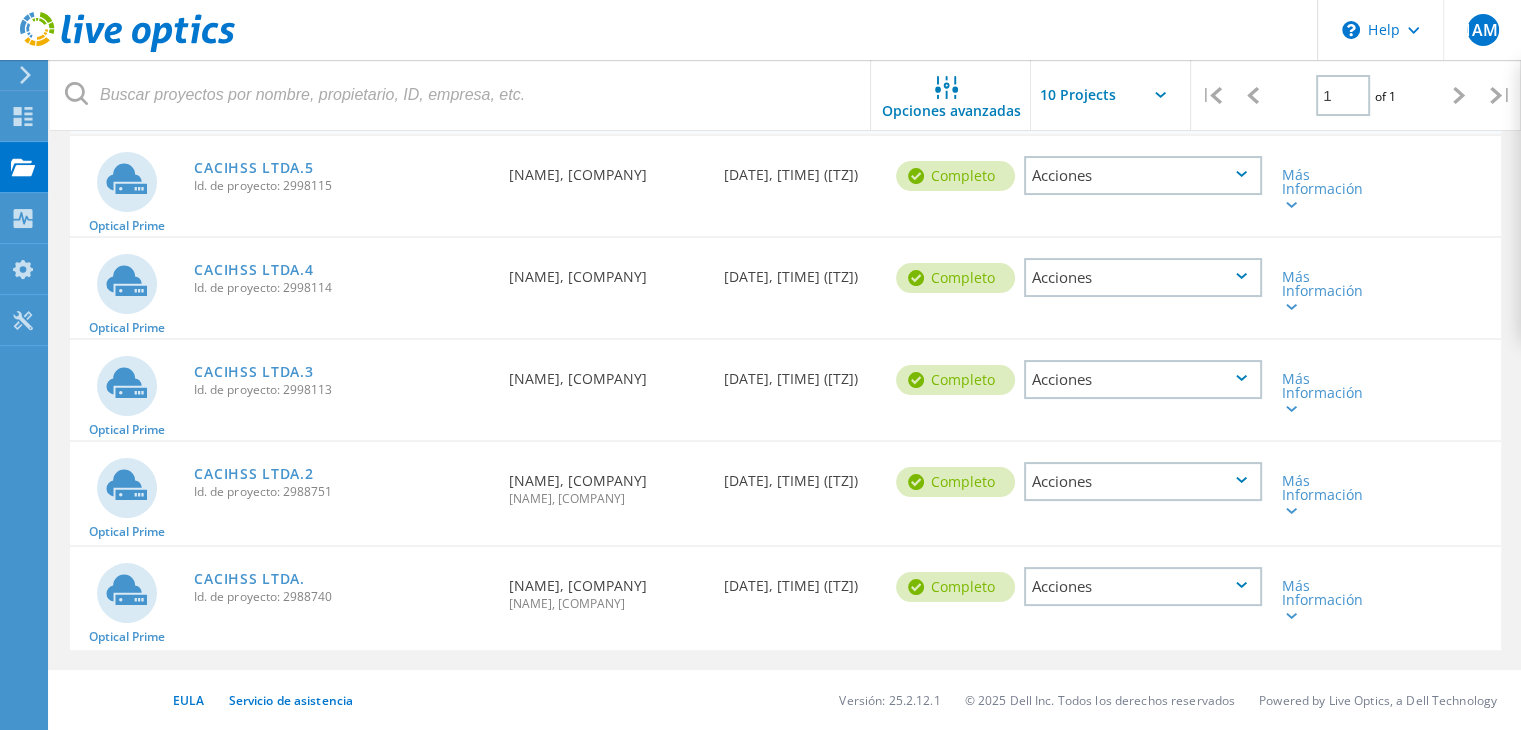 scroll, scrollTop: 328, scrollLeft: 0, axis: vertical 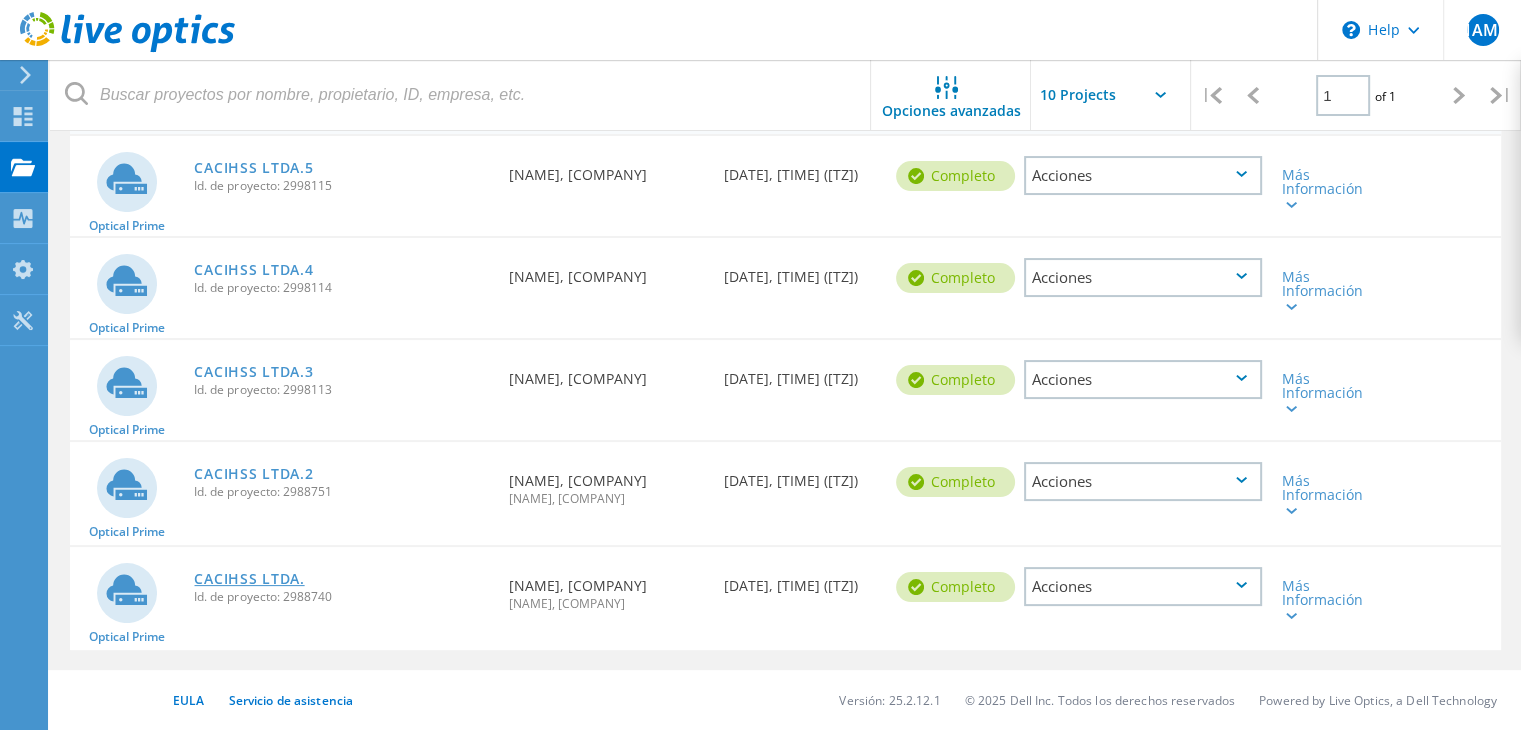 click on "CACIHSS LTDA." 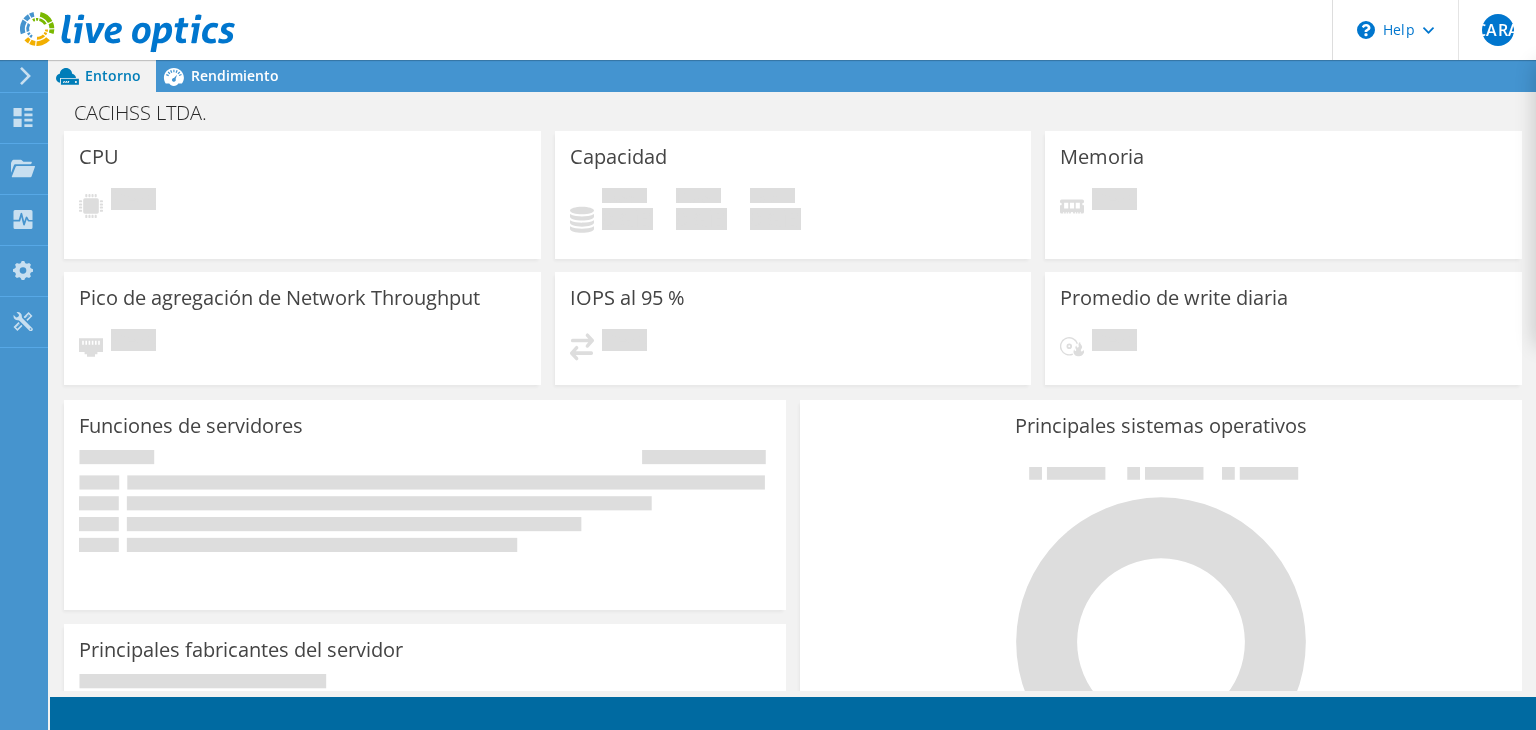 scroll, scrollTop: 0, scrollLeft: 0, axis: both 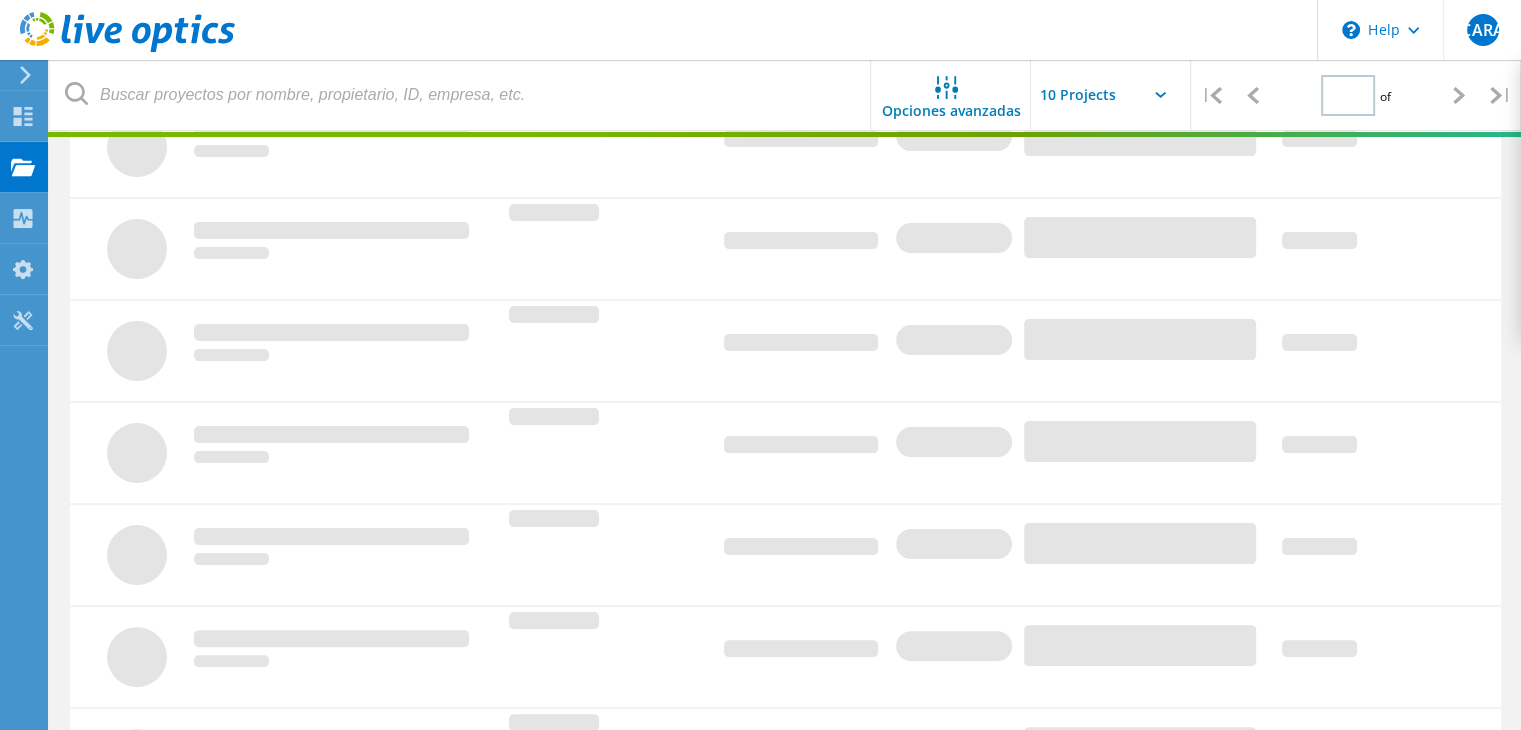 type on "1" 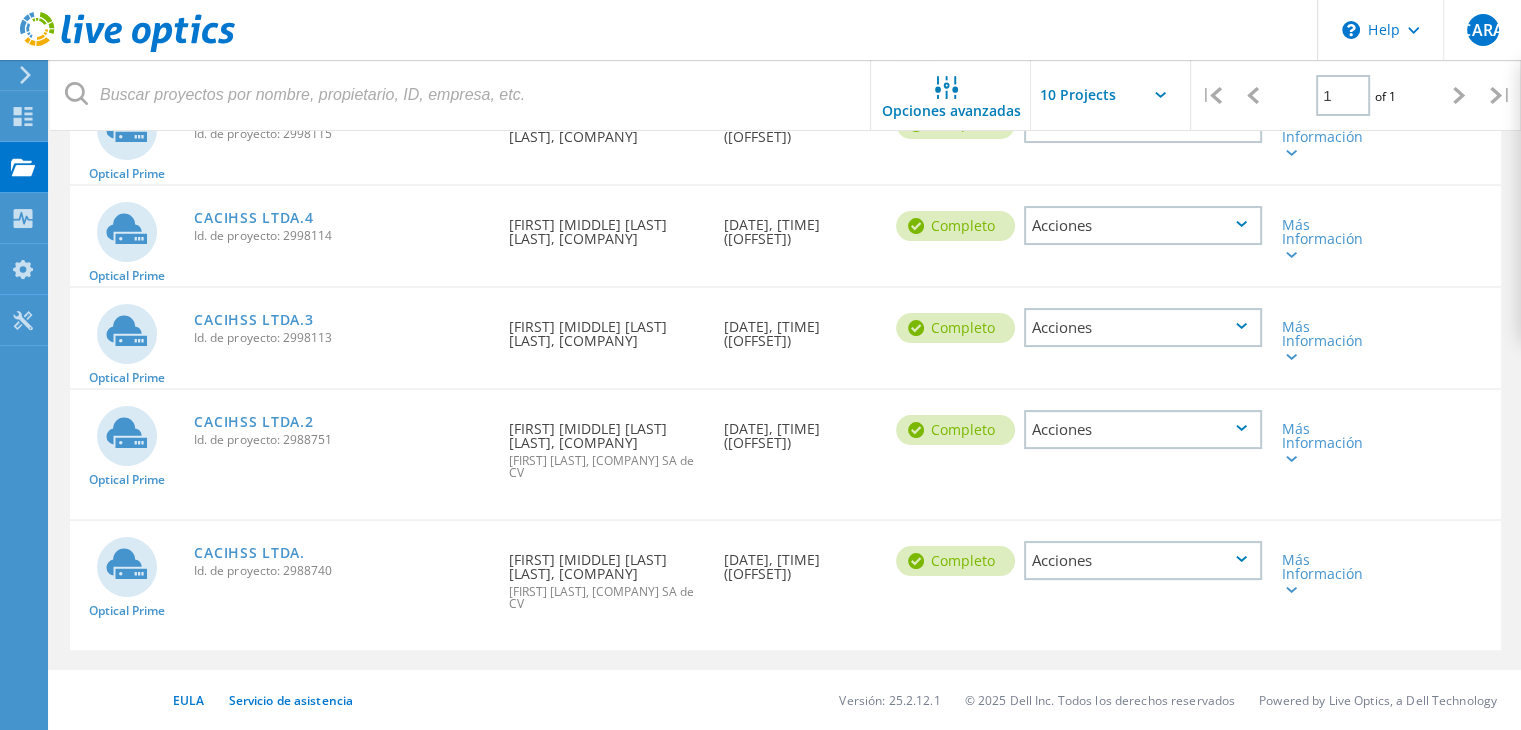 drag, startPoint x: 618, startPoint y: 605, endPoint x: 700, endPoint y: 608, distance: 82.05486 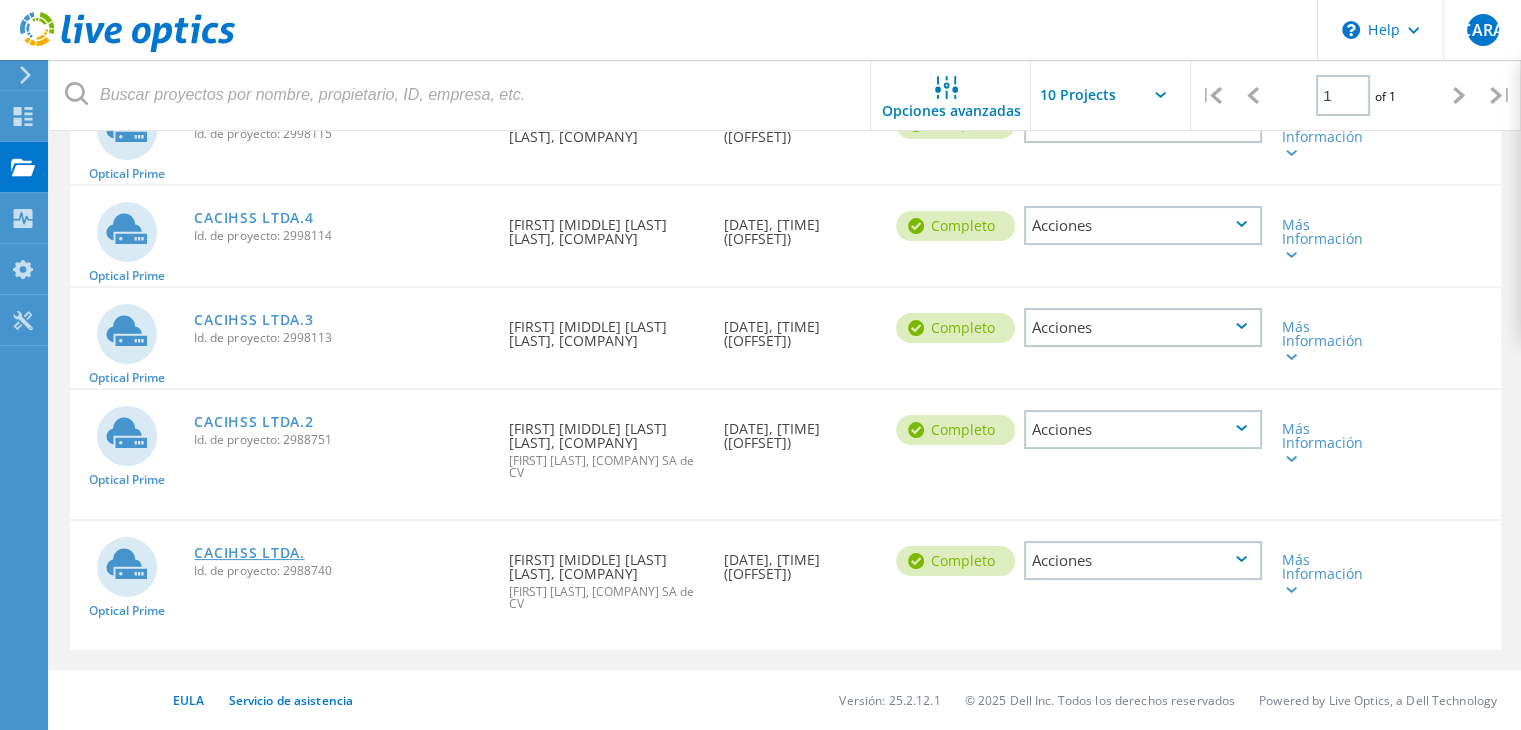 click on "CACIHSS LTDA." 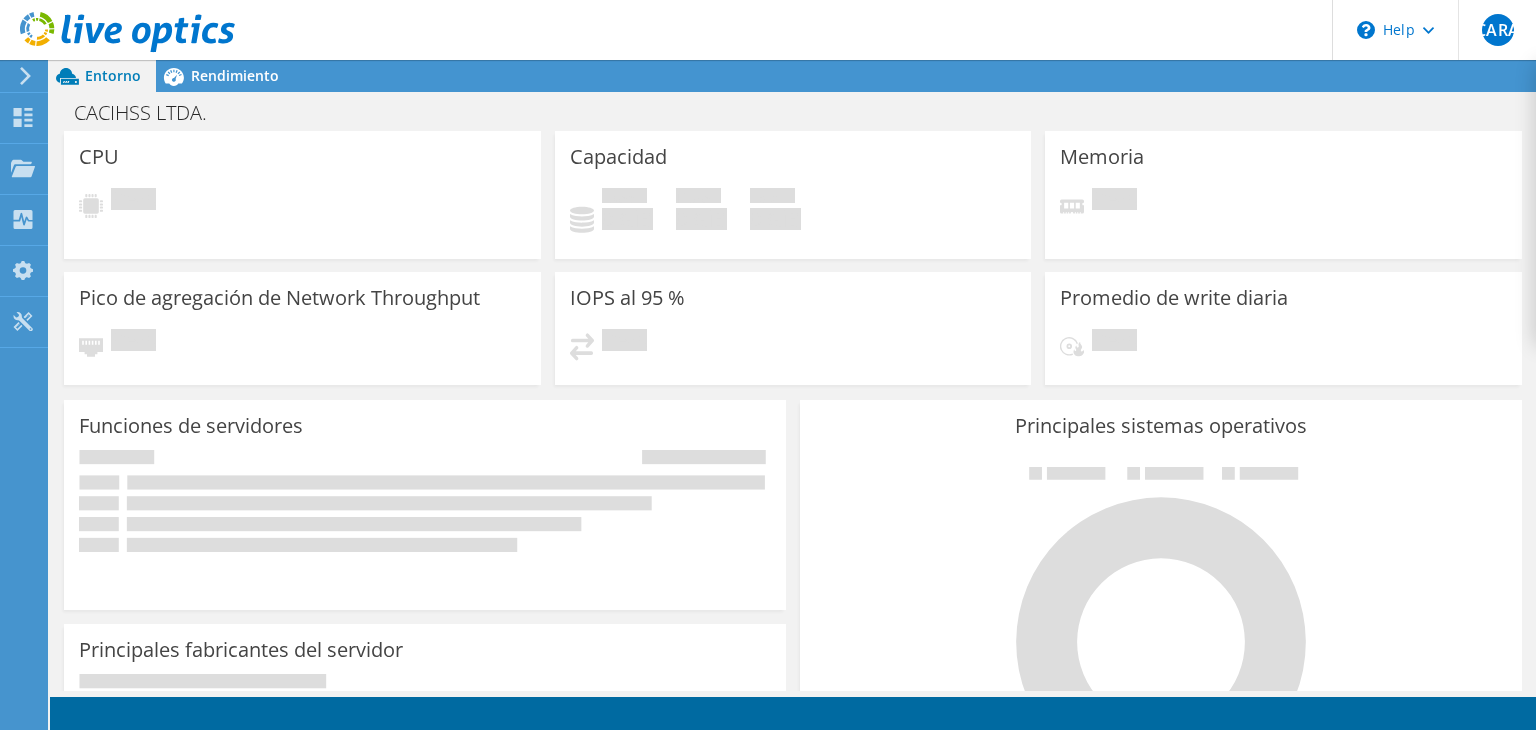 scroll, scrollTop: 0, scrollLeft: 0, axis: both 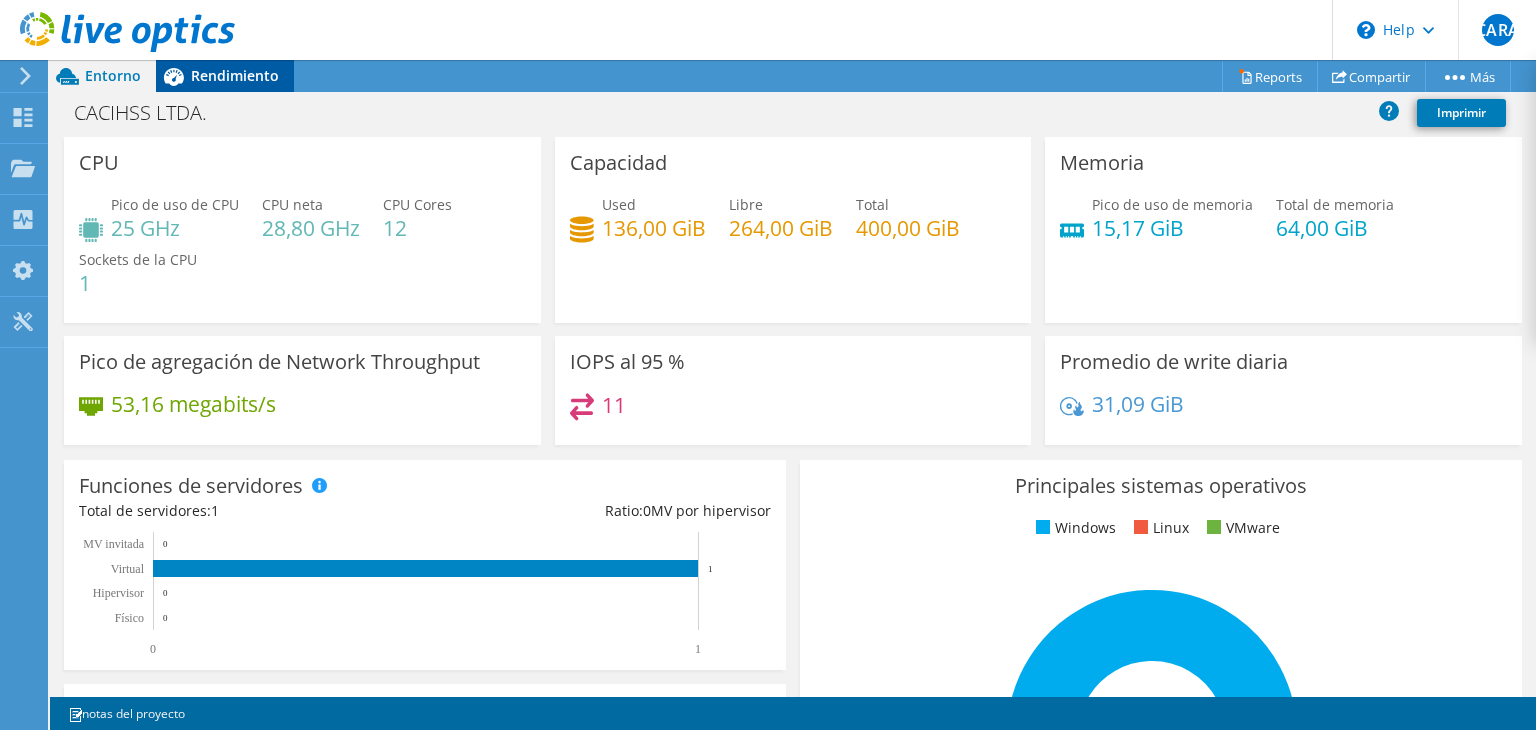 click 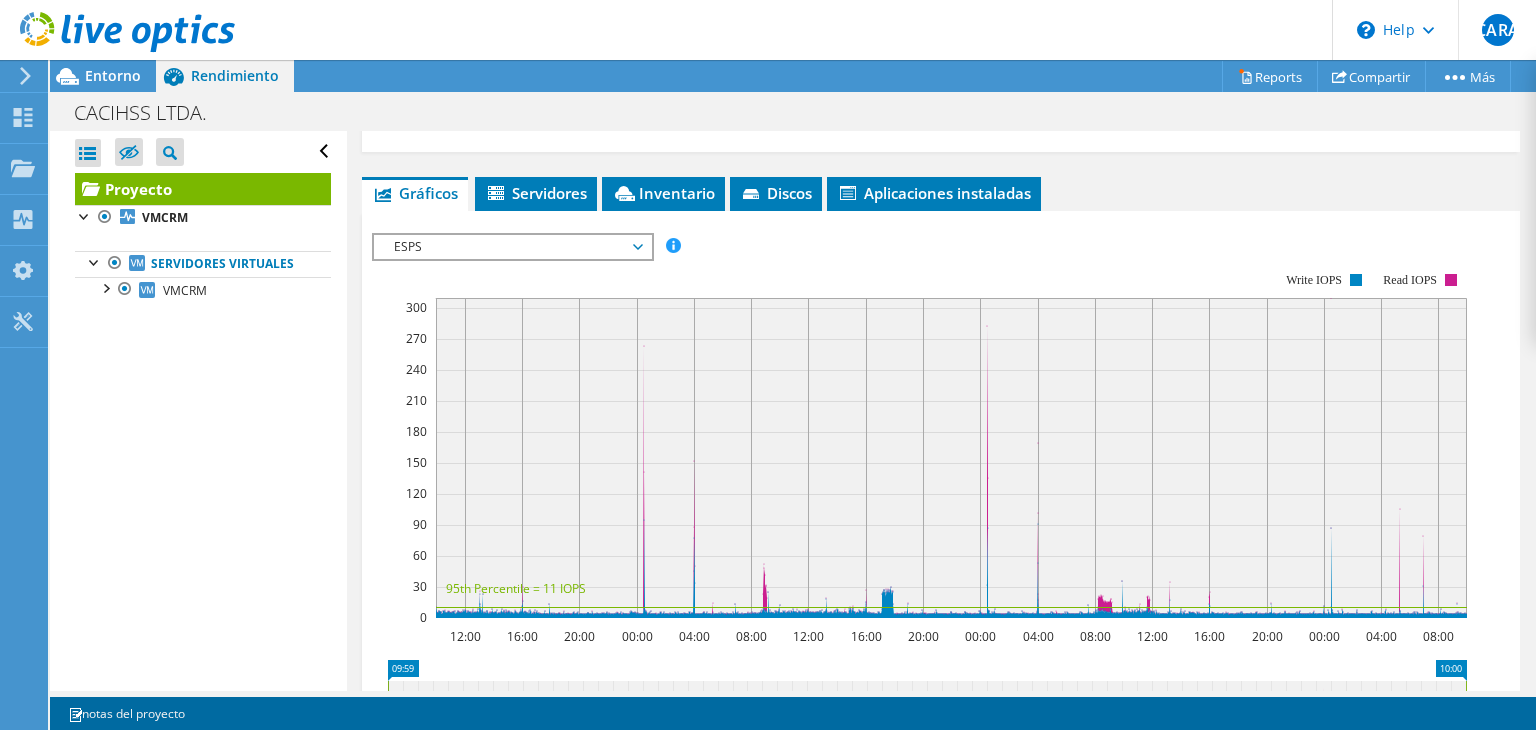 scroll, scrollTop: 400, scrollLeft: 0, axis: vertical 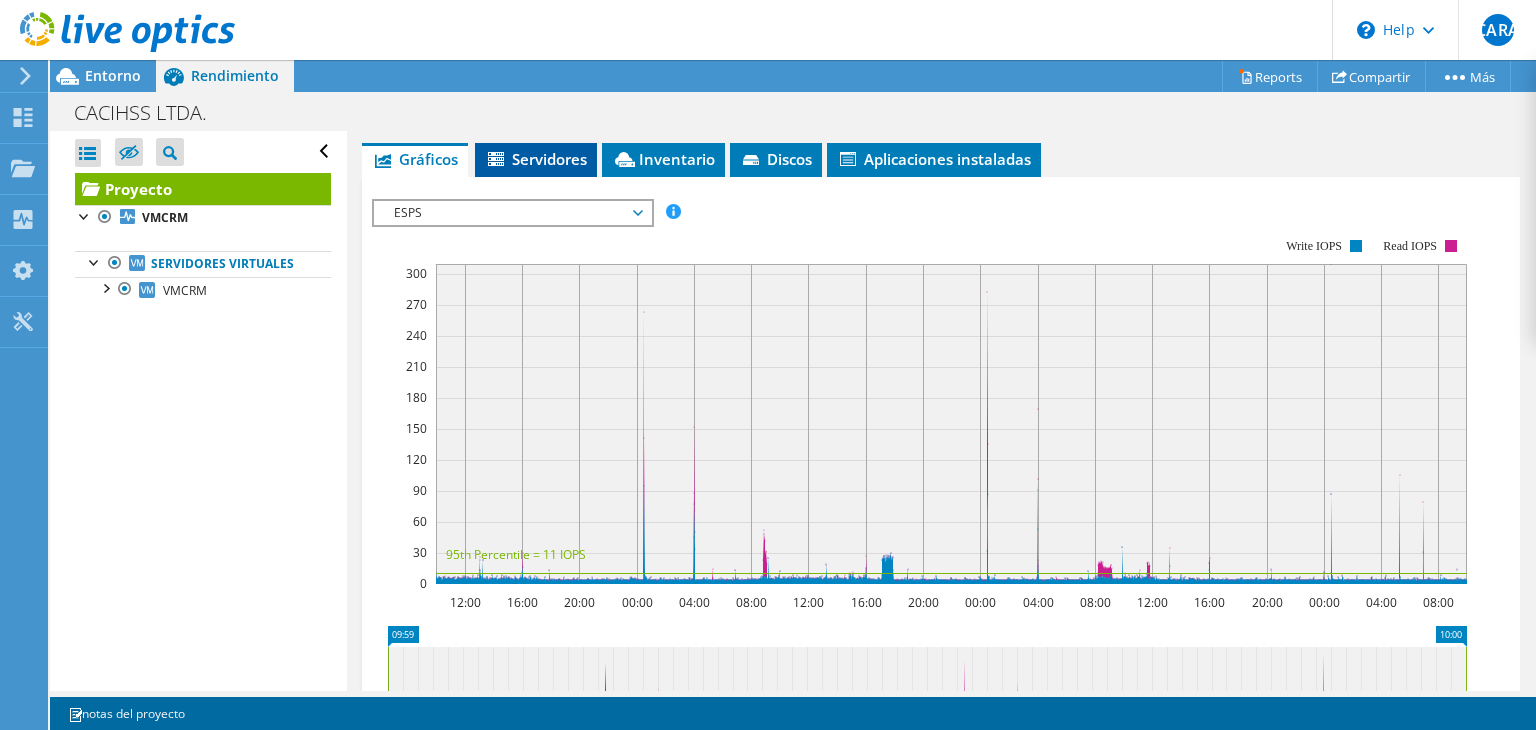 click on "Servidores" at bounding box center [536, 159] 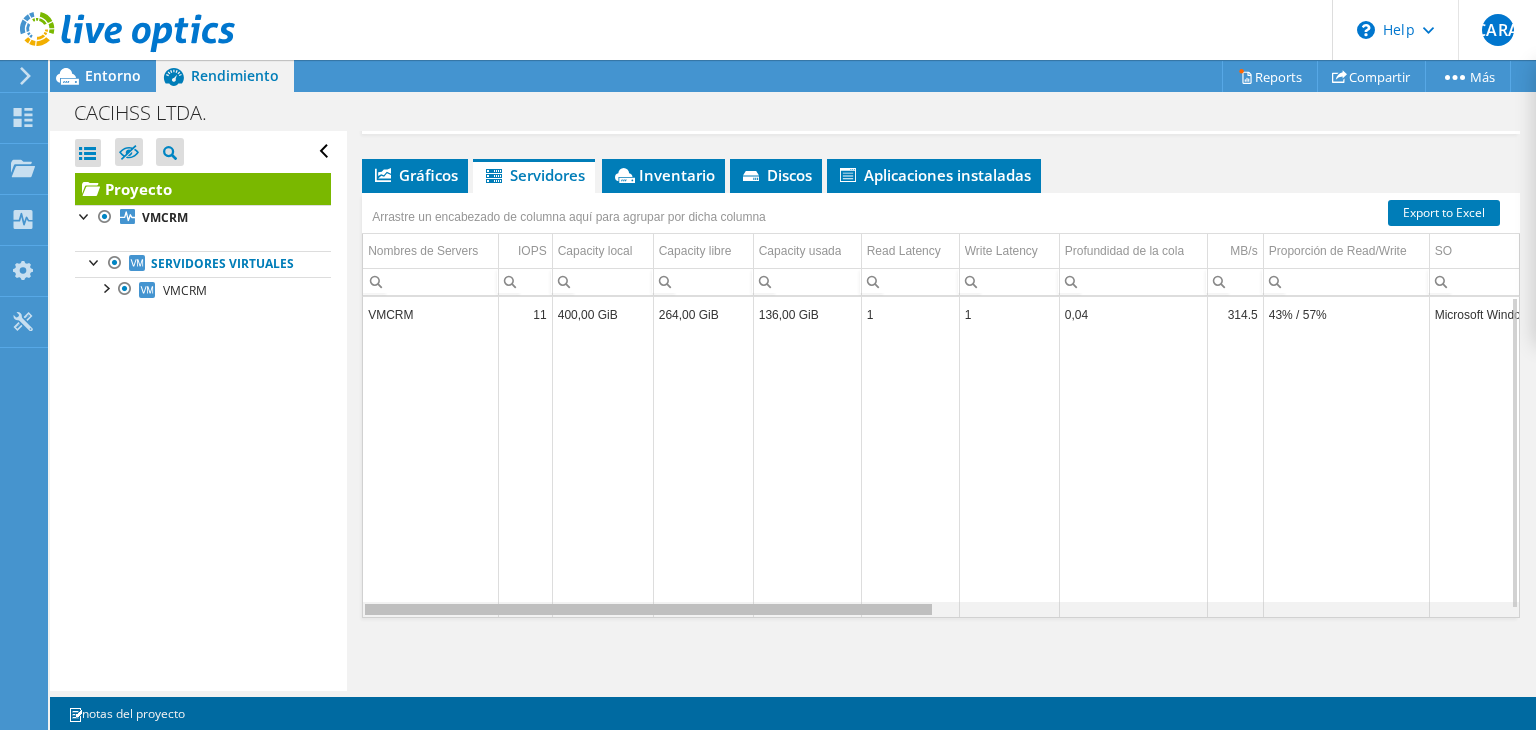 scroll, scrollTop: 0, scrollLeft: 76, axis: horizontal 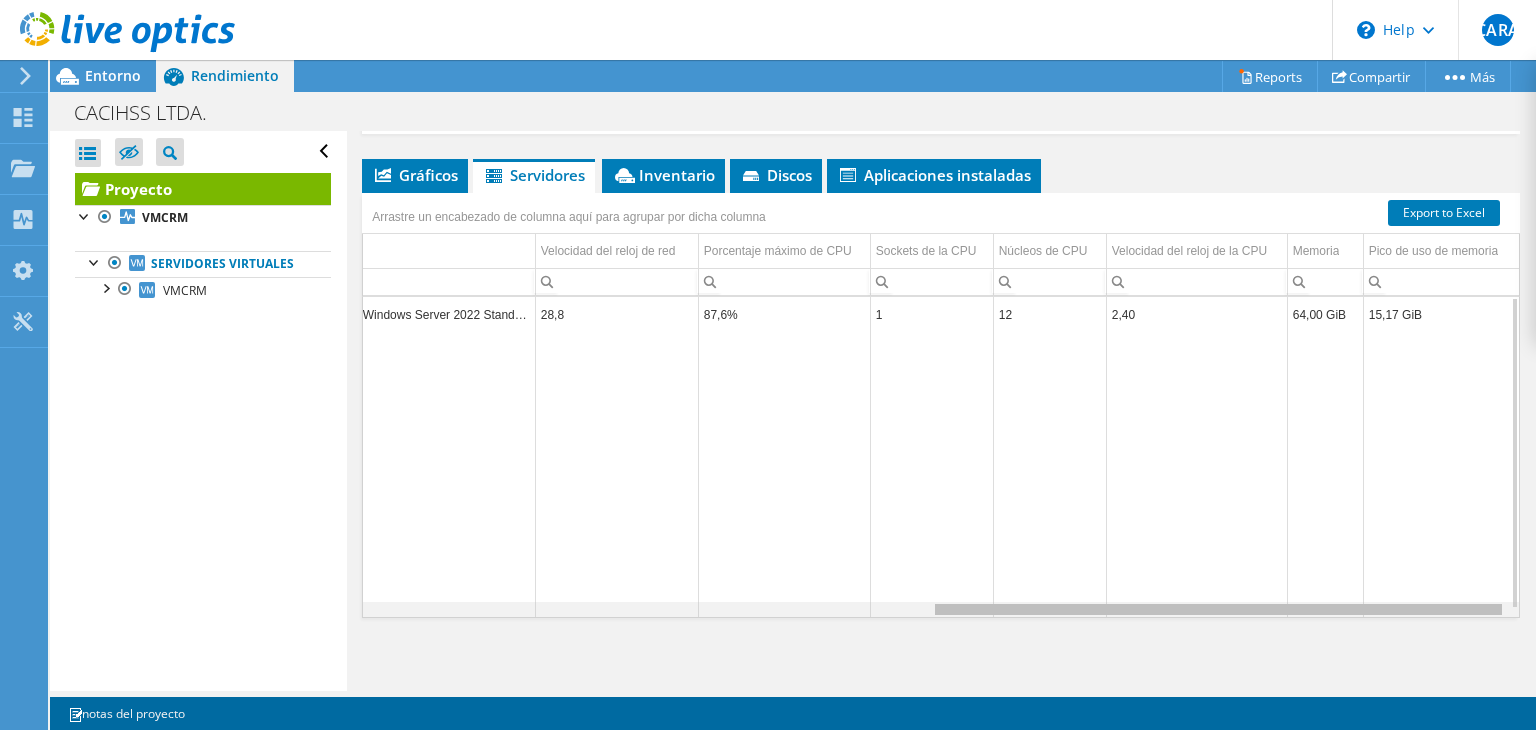 drag, startPoint x: 692, startPoint y: 603, endPoint x: 1322, endPoint y: 617, distance: 630.1555 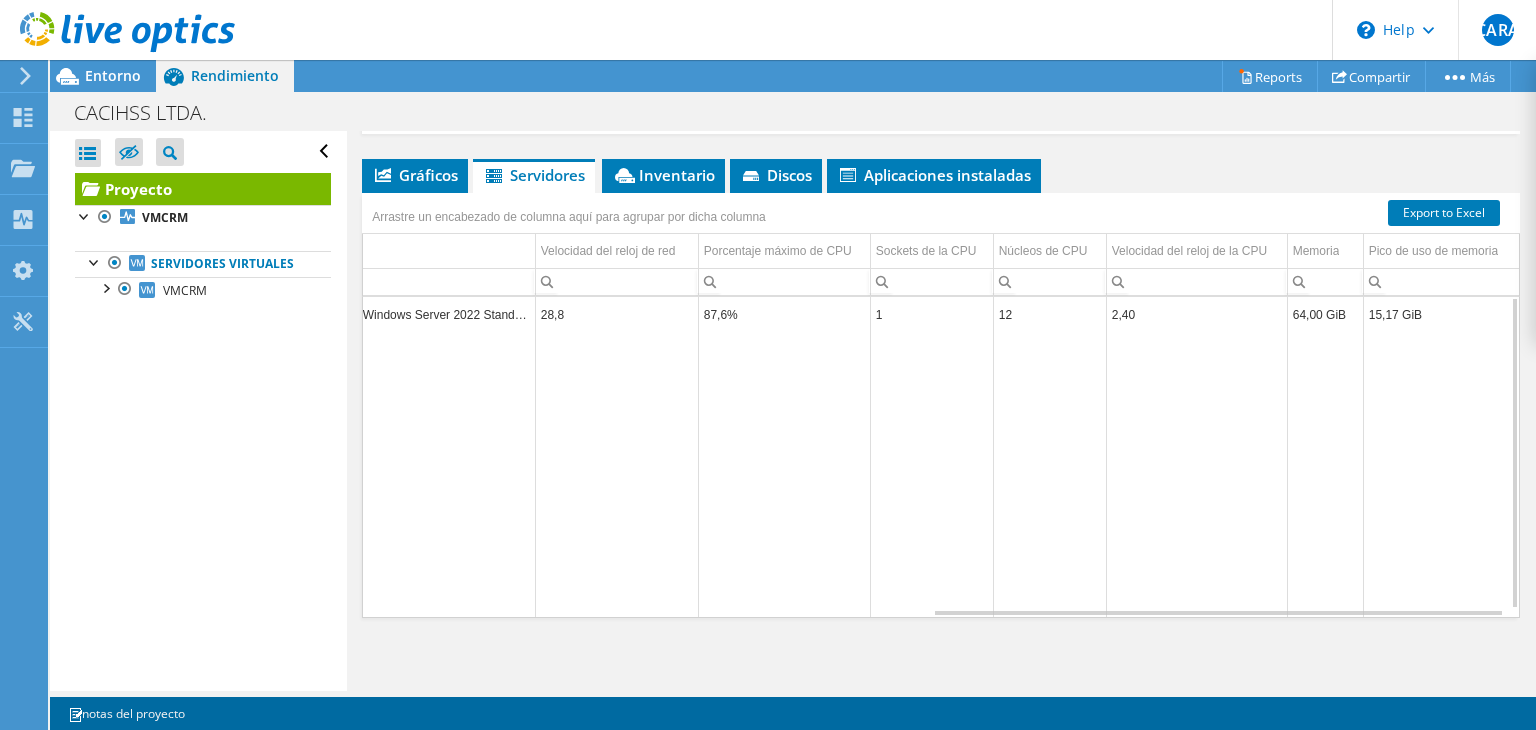 click at bounding box center (1441, 474) 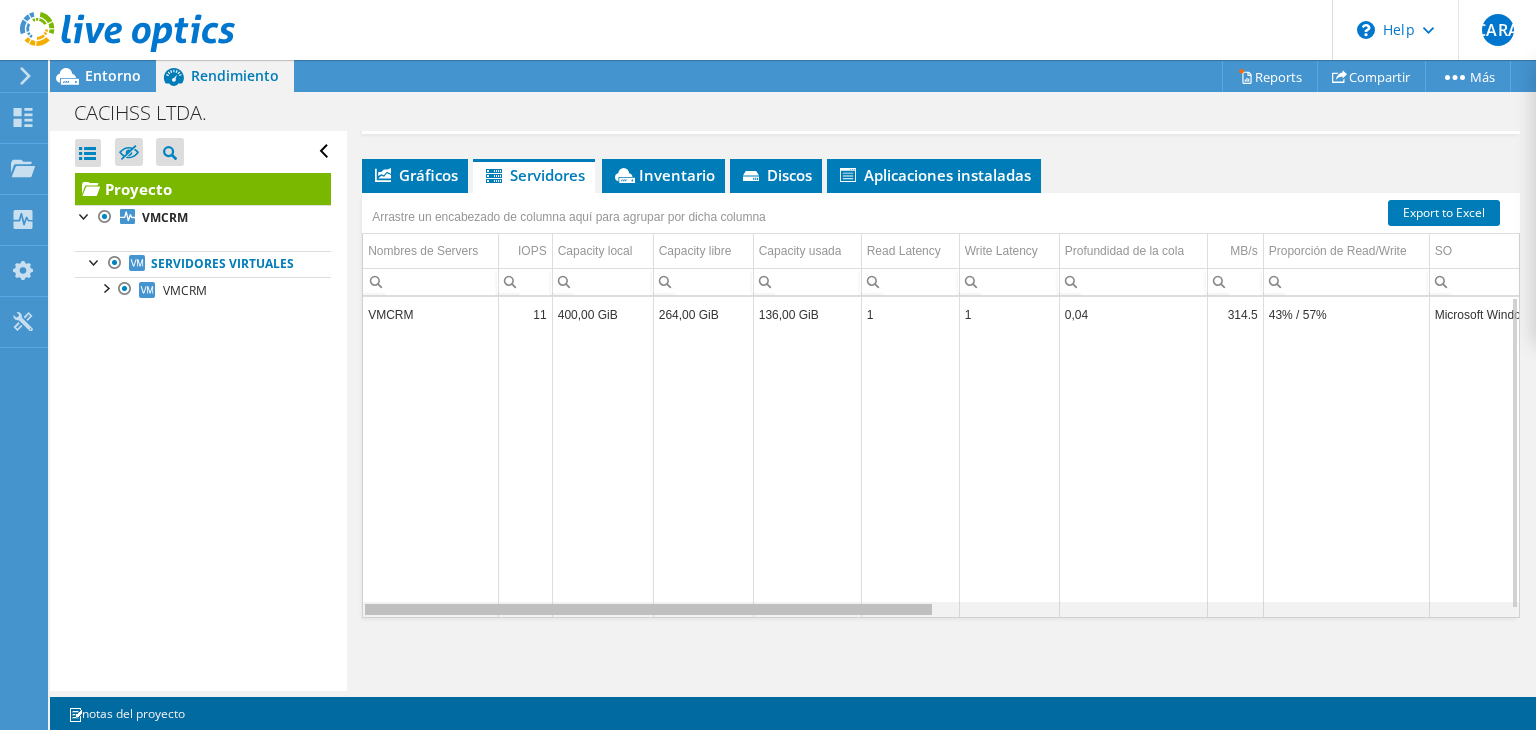 drag, startPoint x: 1053, startPoint y: 605, endPoint x: 446, endPoint y: 620, distance: 607.1853 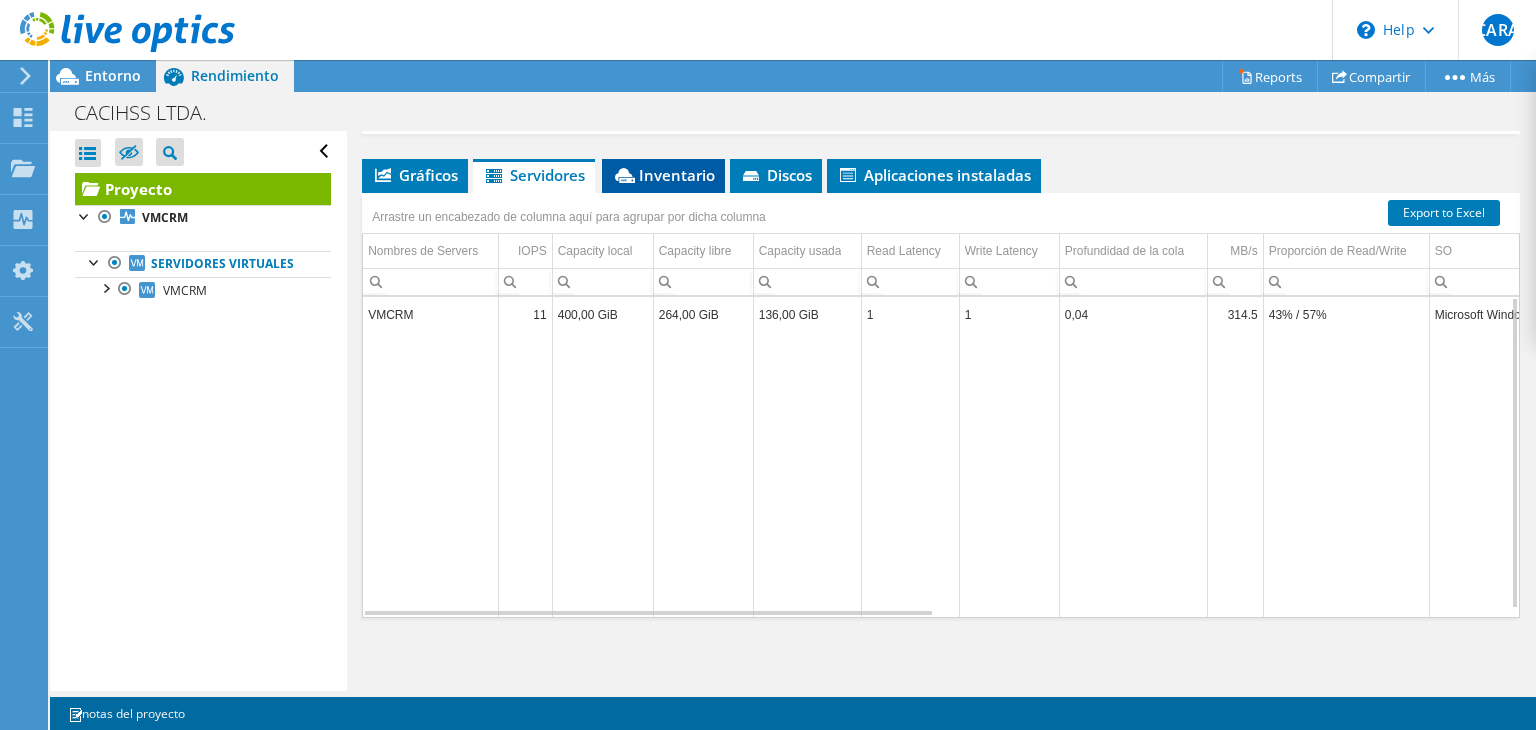 click on "Inventario" at bounding box center [663, 175] 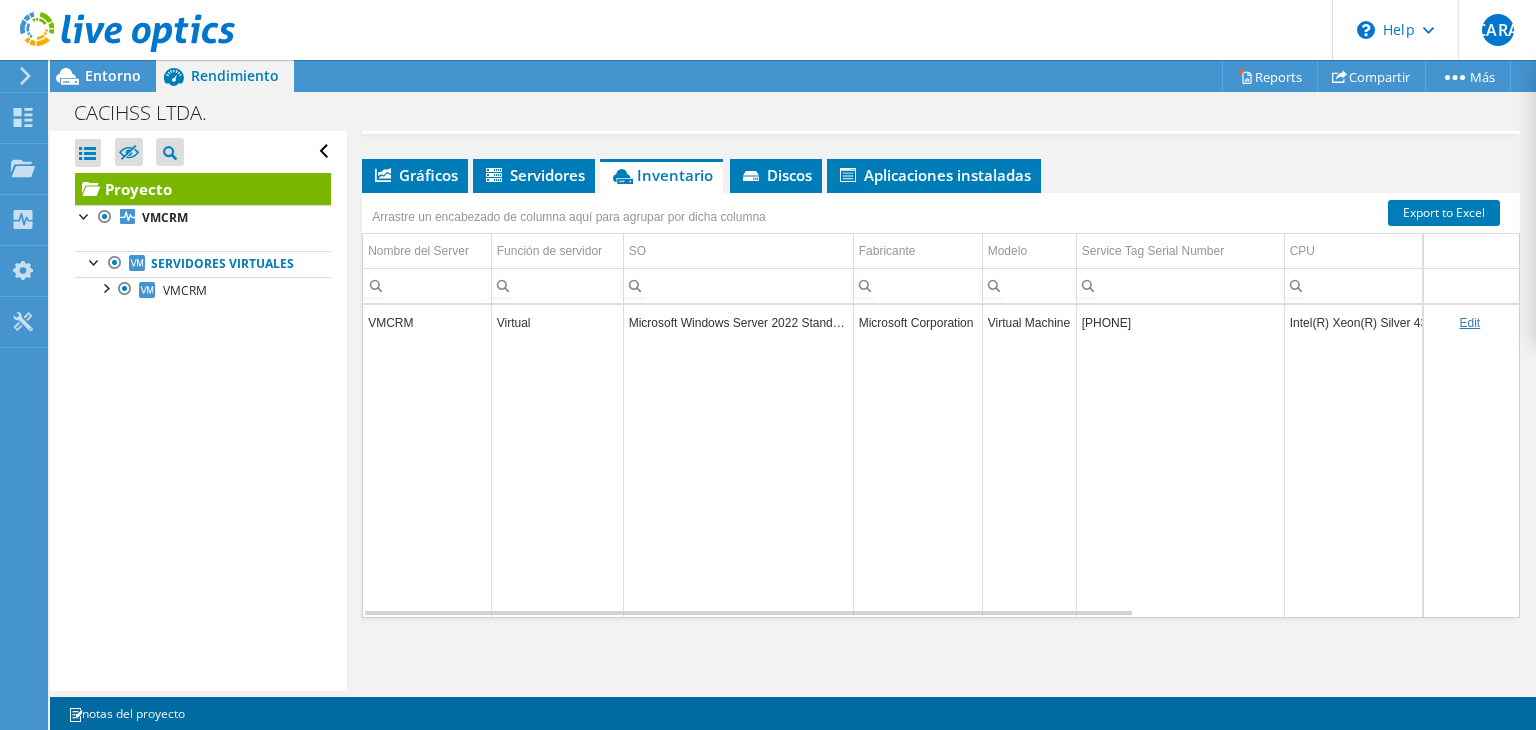 click on "VMCRM" at bounding box center [427, 322] 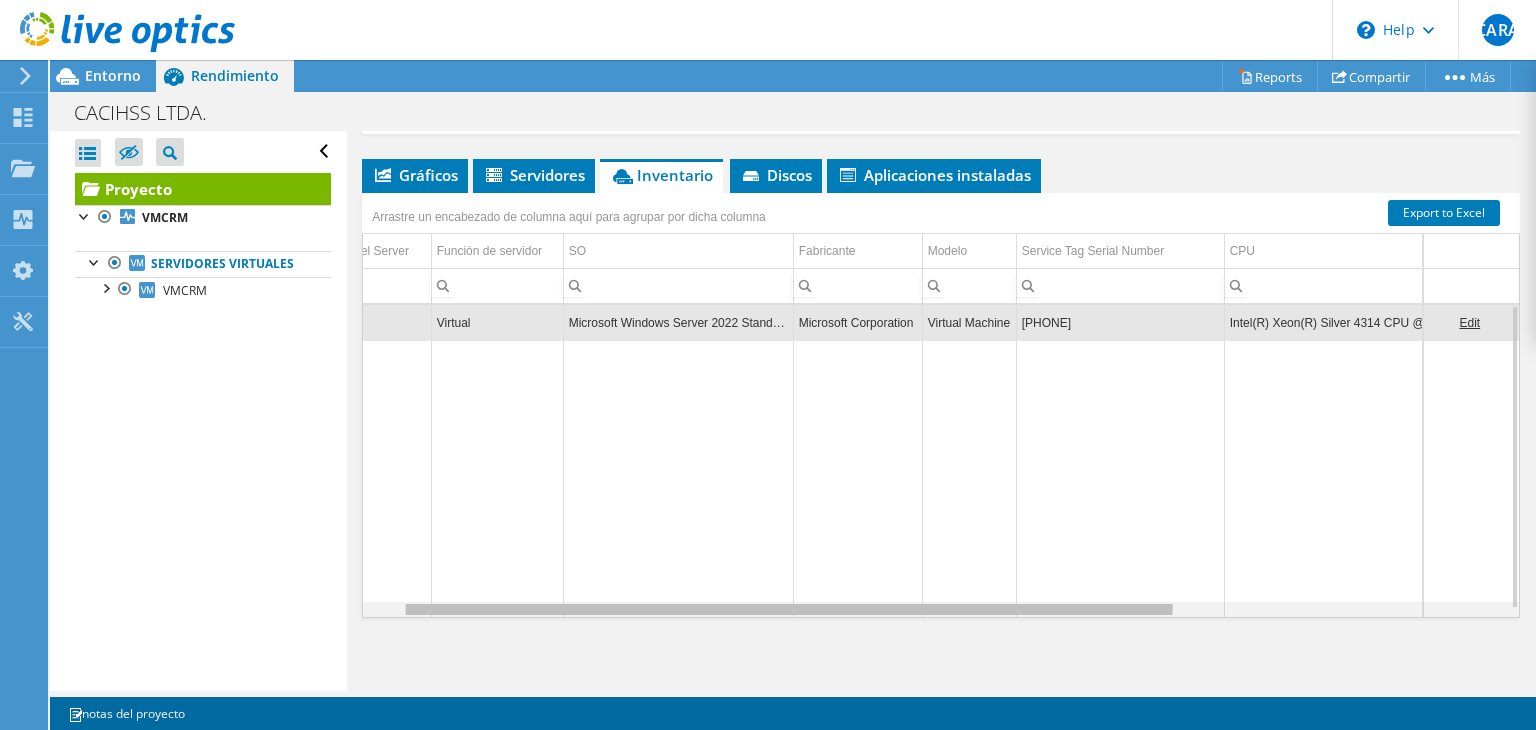 drag, startPoint x: 1050, startPoint y: 608, endPoint x: 1105, endPoint y: 362, distance: 252.0734 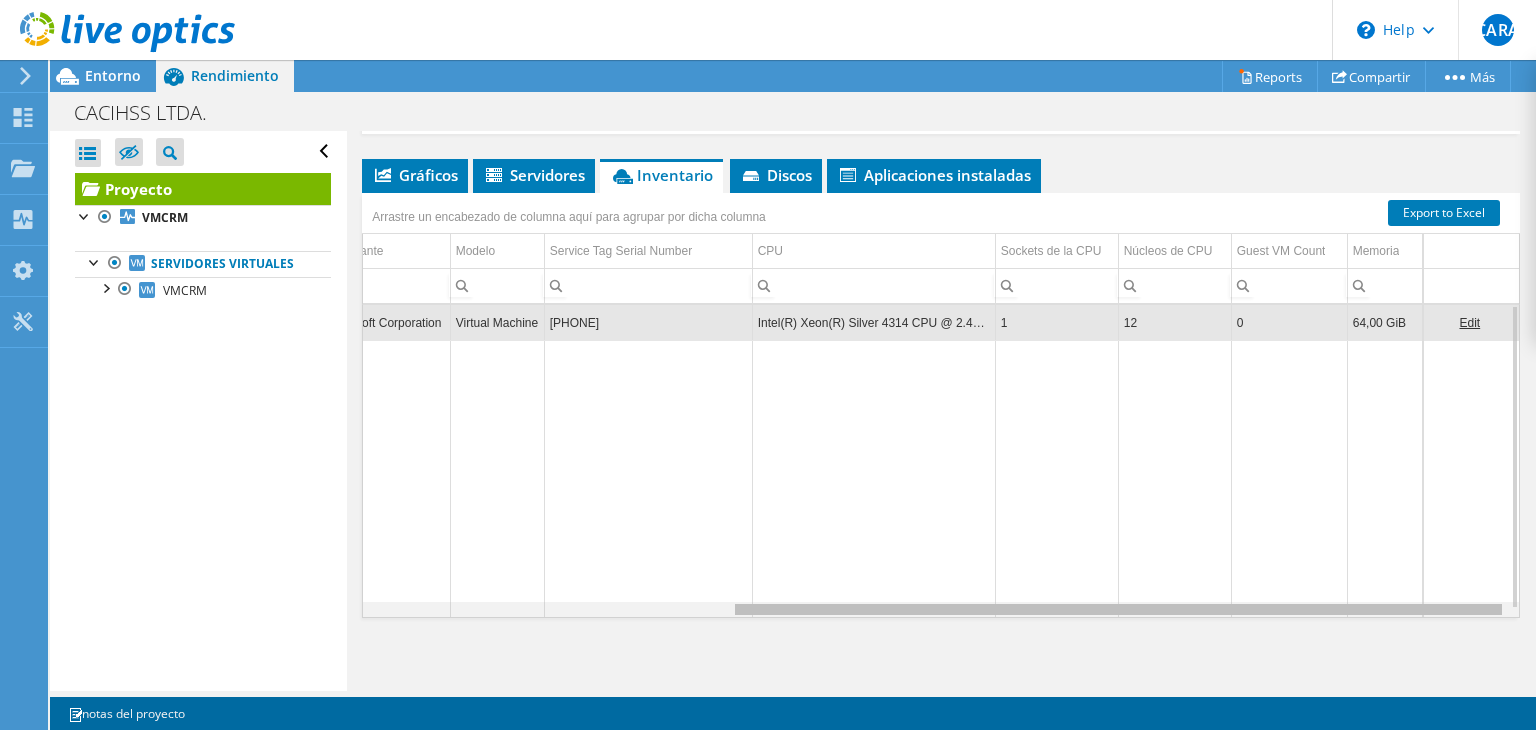 drag, startPoint x: 1111, startPoint y: 609, endPoint x: 1492, endPoint y: 538, distance: 387.55902 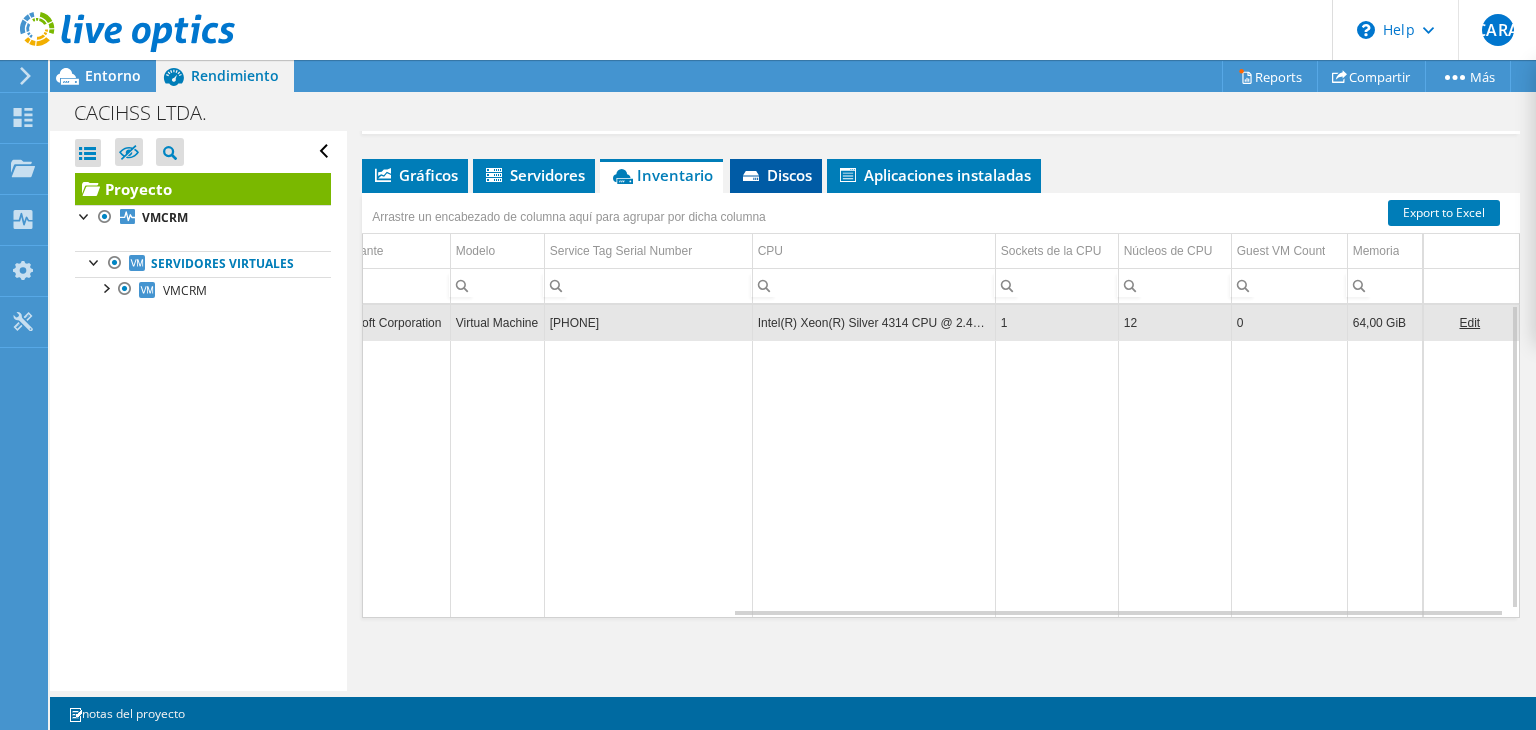 click on "Discos" at bounding box center [776, 175] 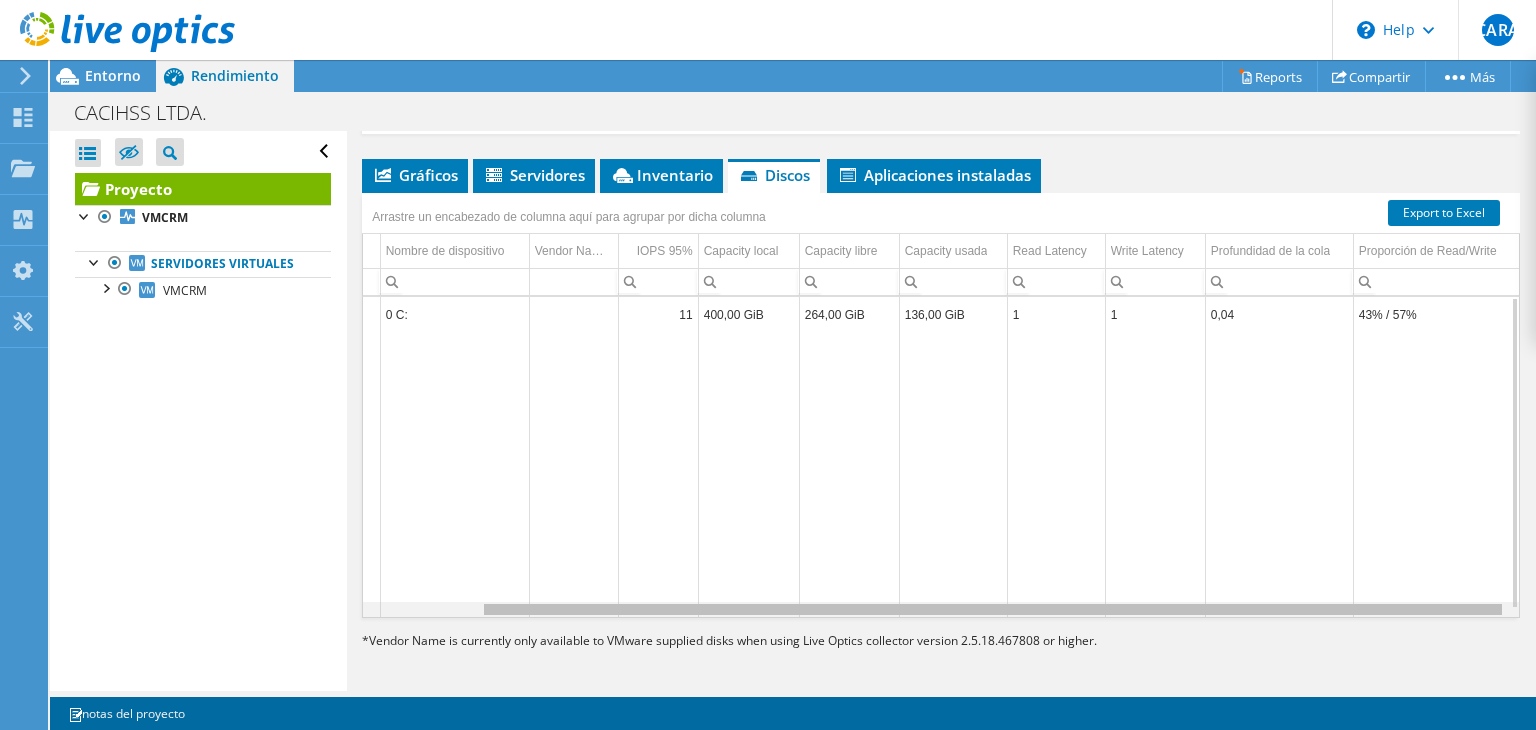 drag, startPoint x: 820, startPoint y: 604, endPoint x: 1008, endPoint y: 309, distance: 349.8128 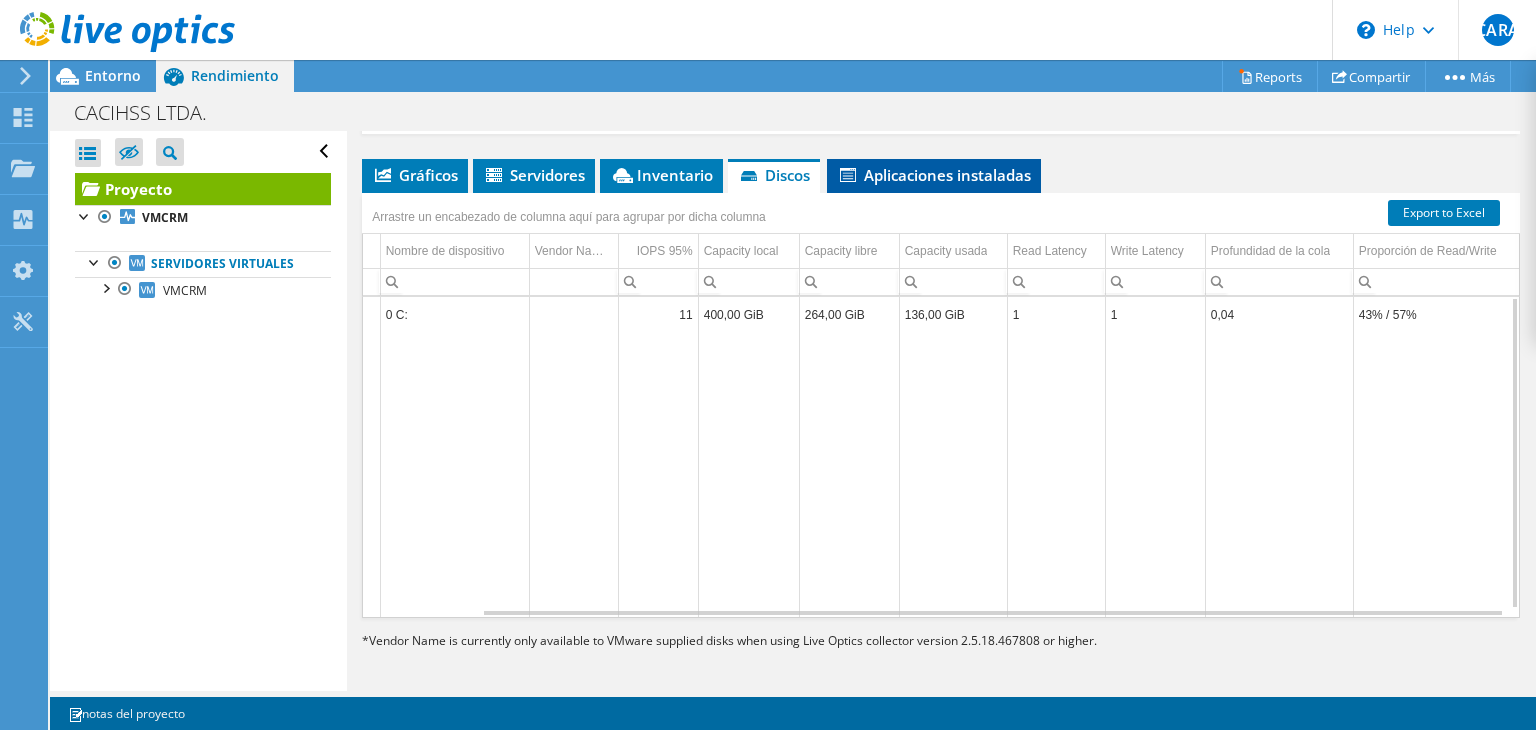 click on "Aplicaciones instaladas" at bounding box center [934, 175] 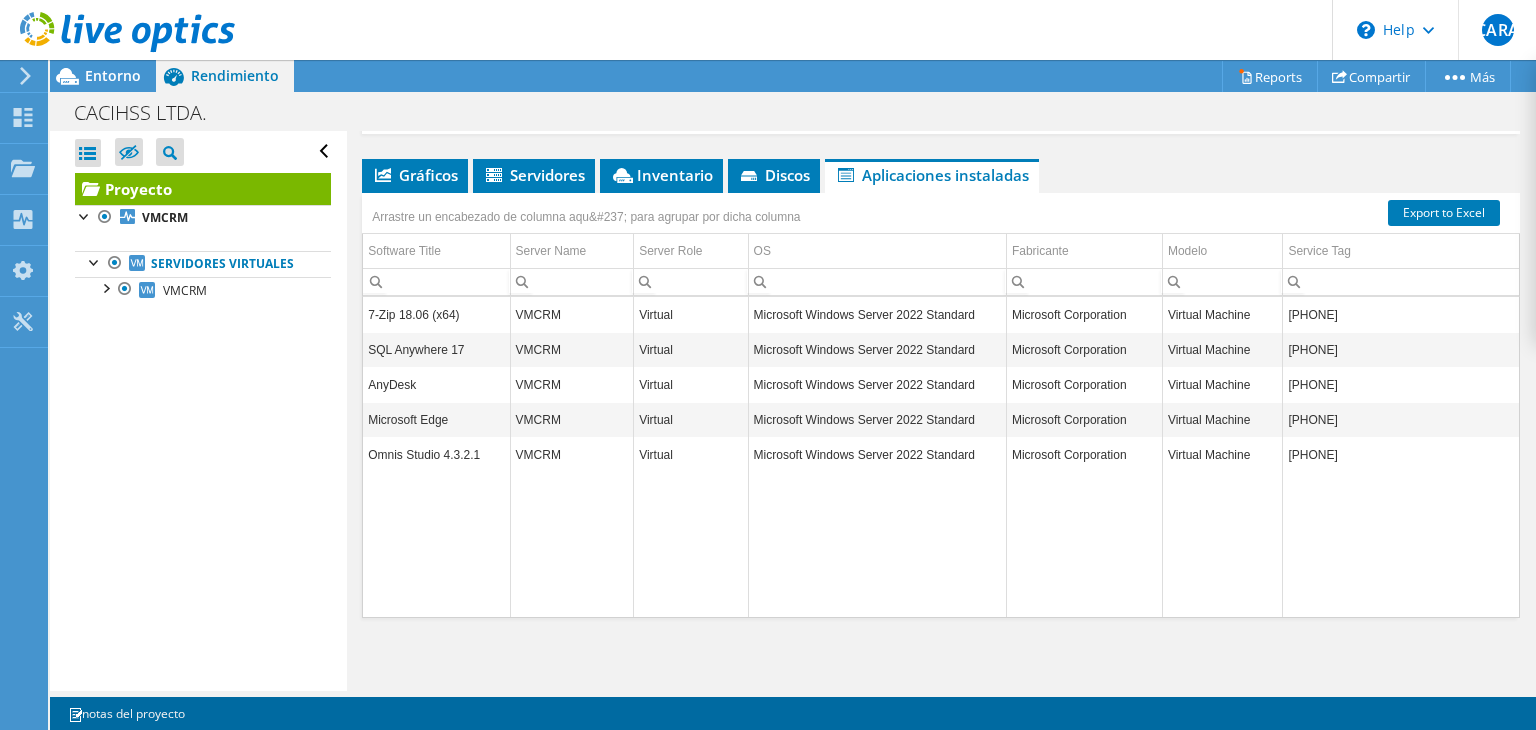 click on "SQL Anywhere 17" at bounding box center [436, 349] 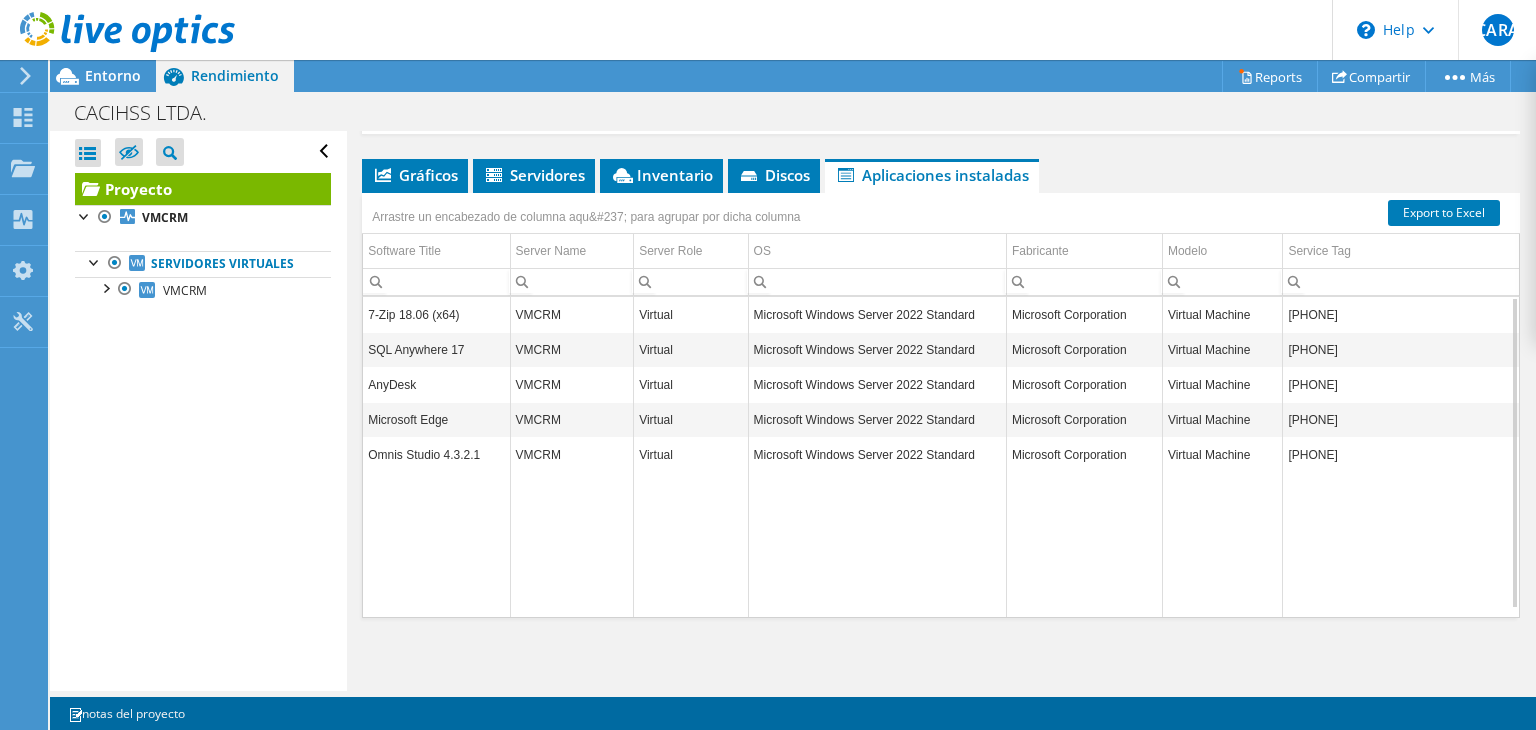 click on "7-Zip 18.06 (x64)" at bounding box center [436, 314] 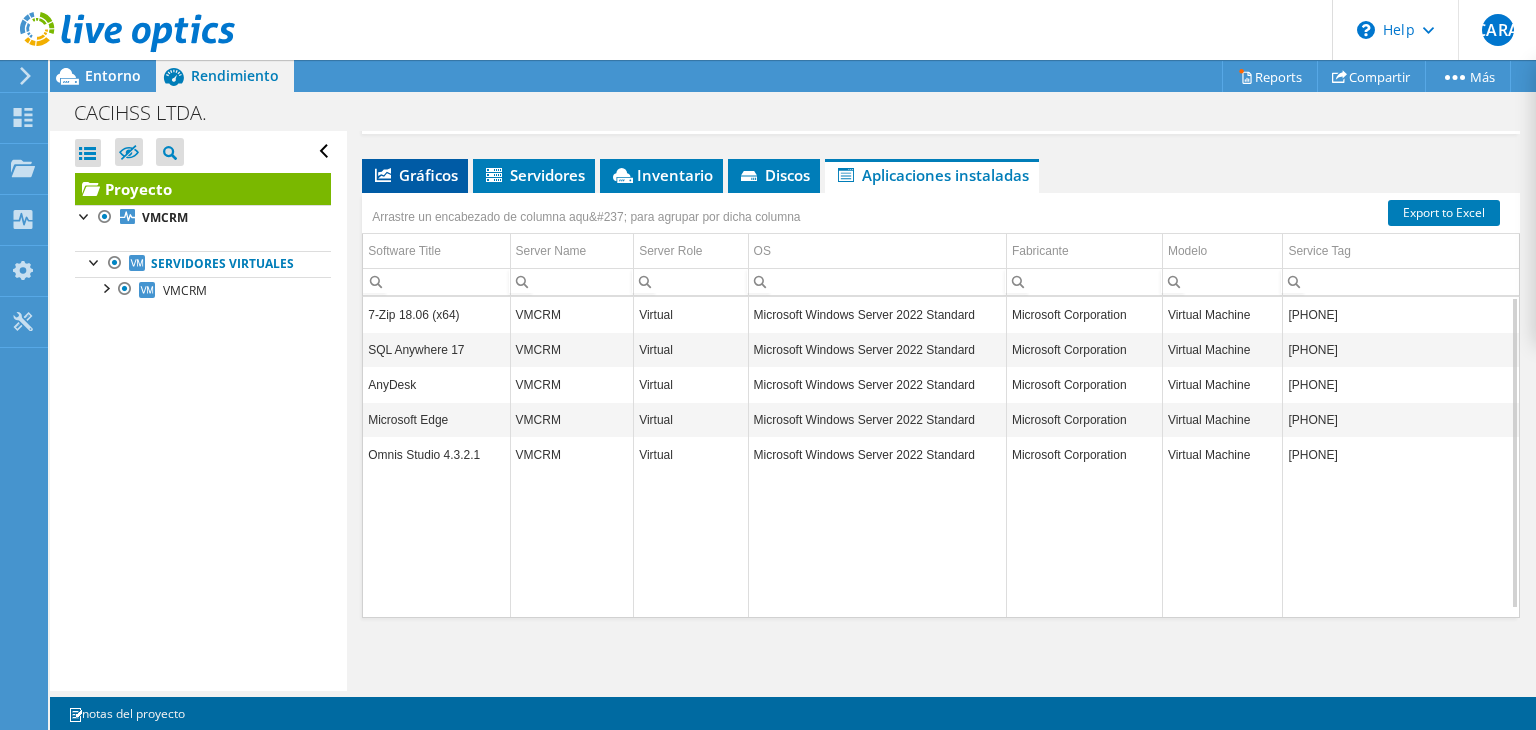 click on "Gráficos" at bounding box center [415, 175] 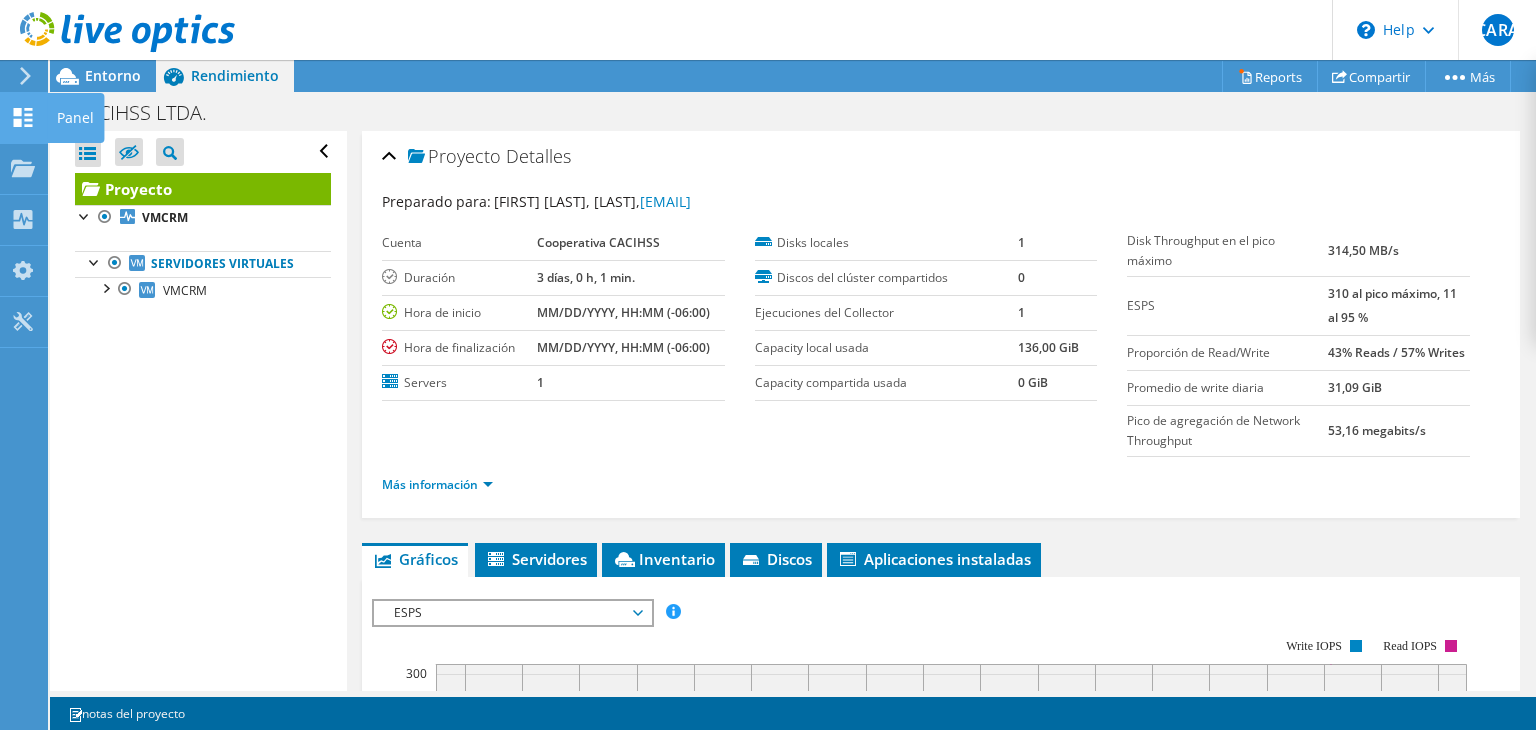 click 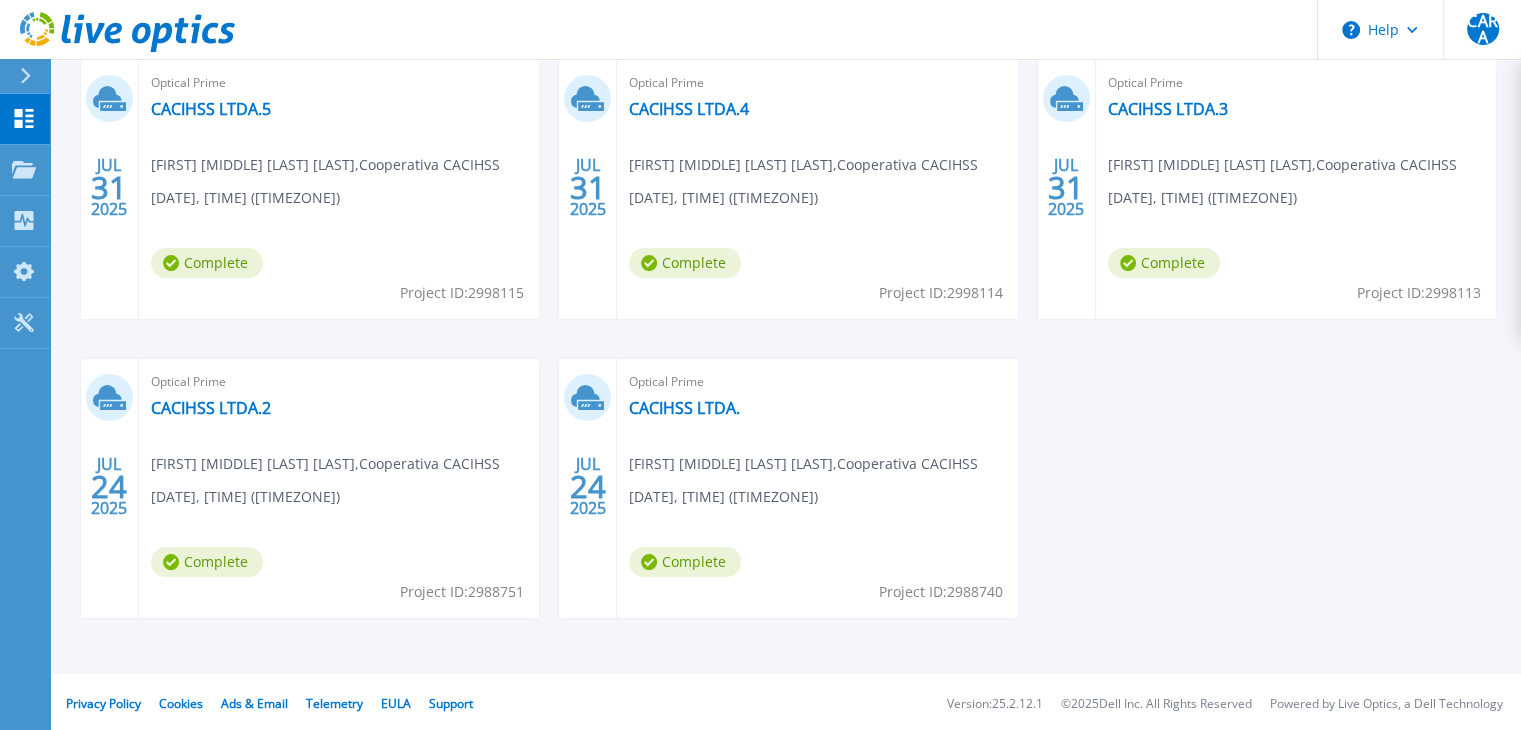 scroll, scrollTop: 378, scrollLeft: 0, axis: vertical 